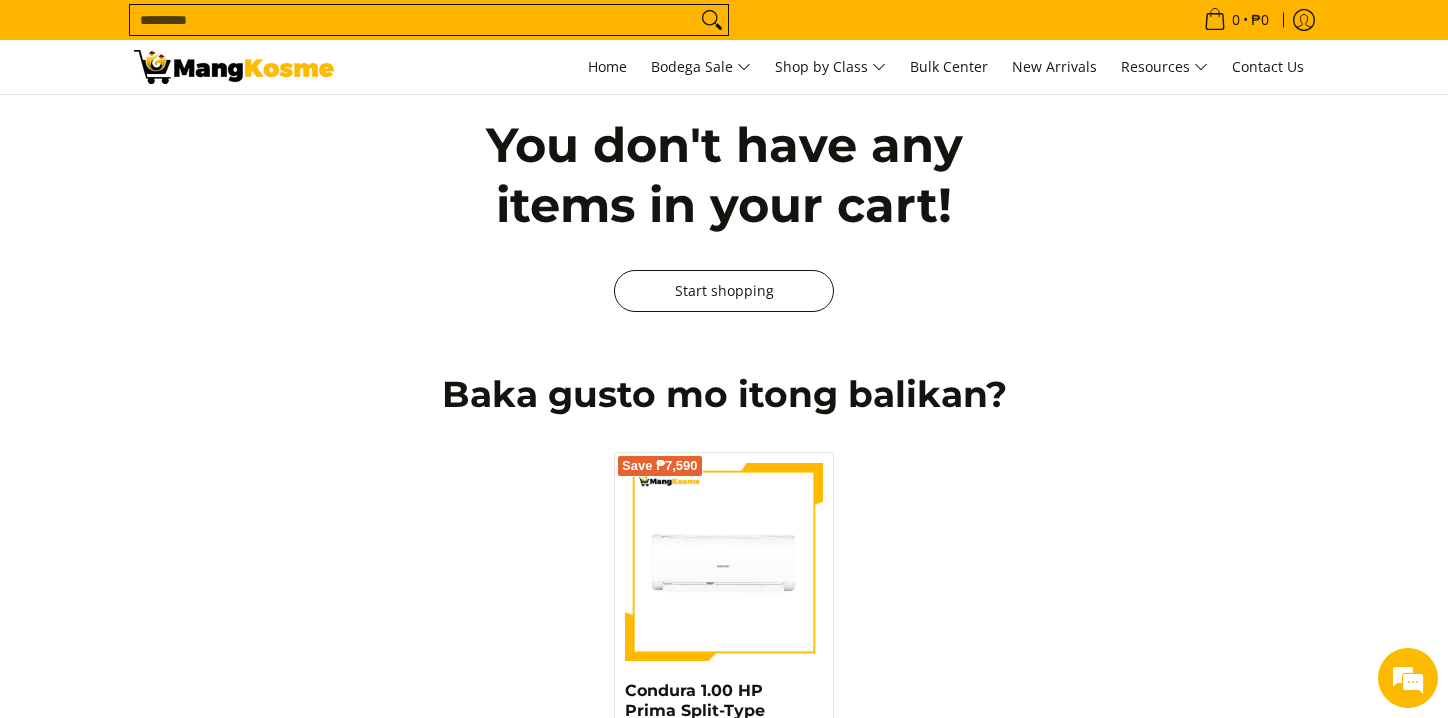 scroll, scrollTop: 0, scrollLeft: 0, axis: both 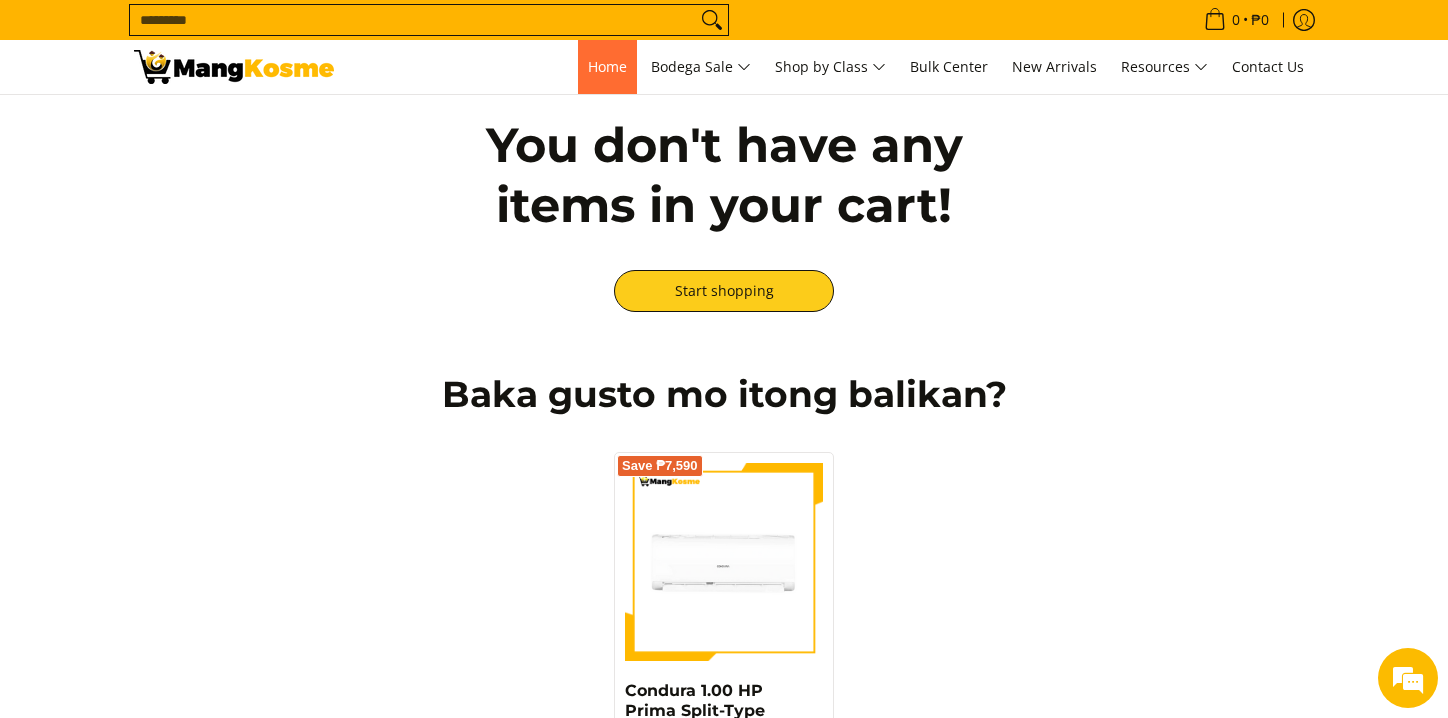 click on "Home" at bounding box center (607, 66) 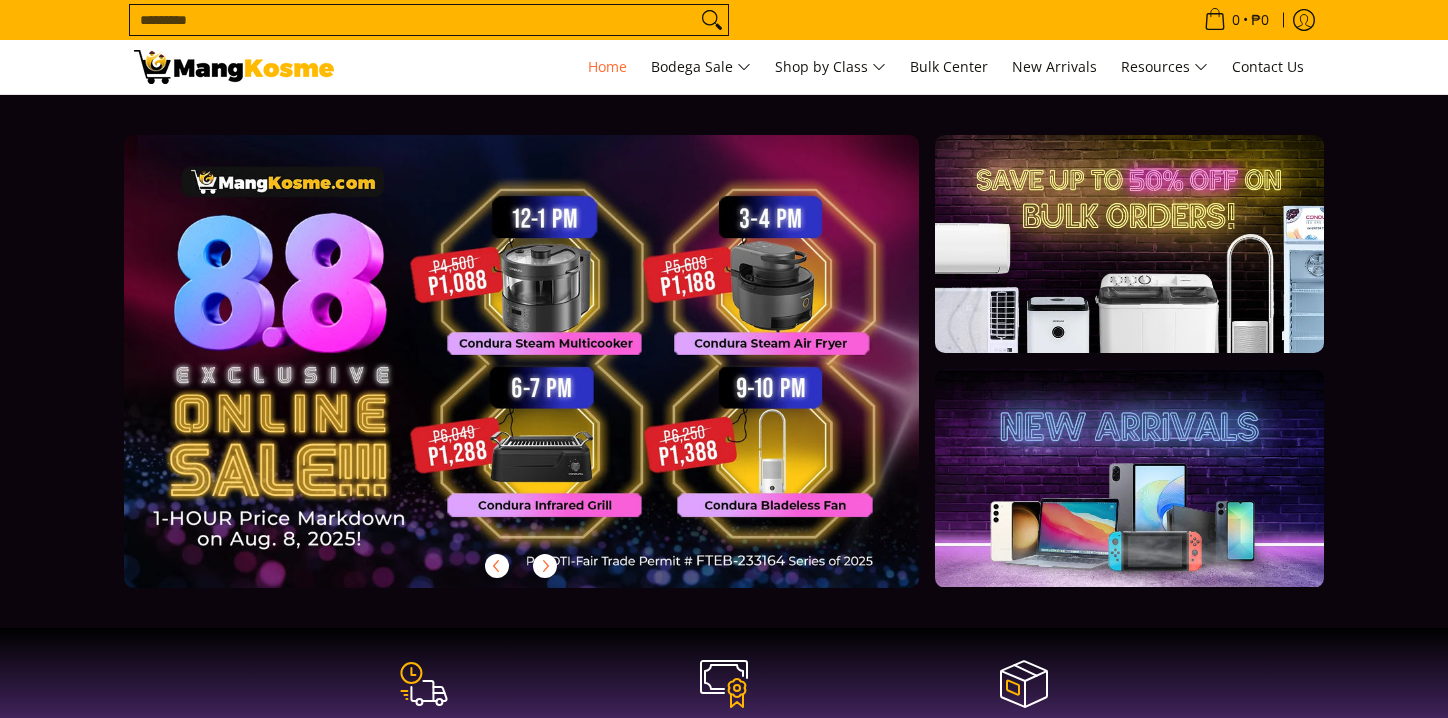 scroll, scrollTop: 0, scrollLeft: 0, axis: both 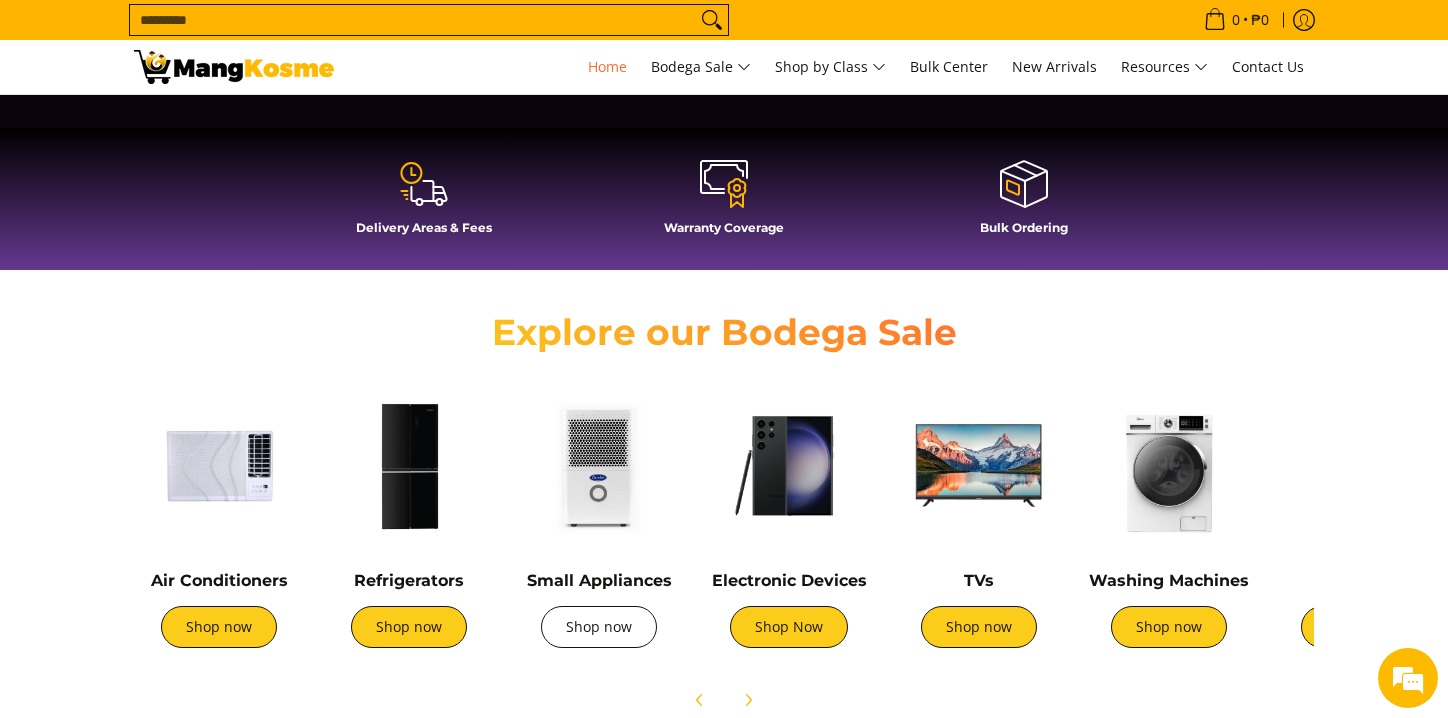 click on "Shop now" at bounding box center [599, 627] 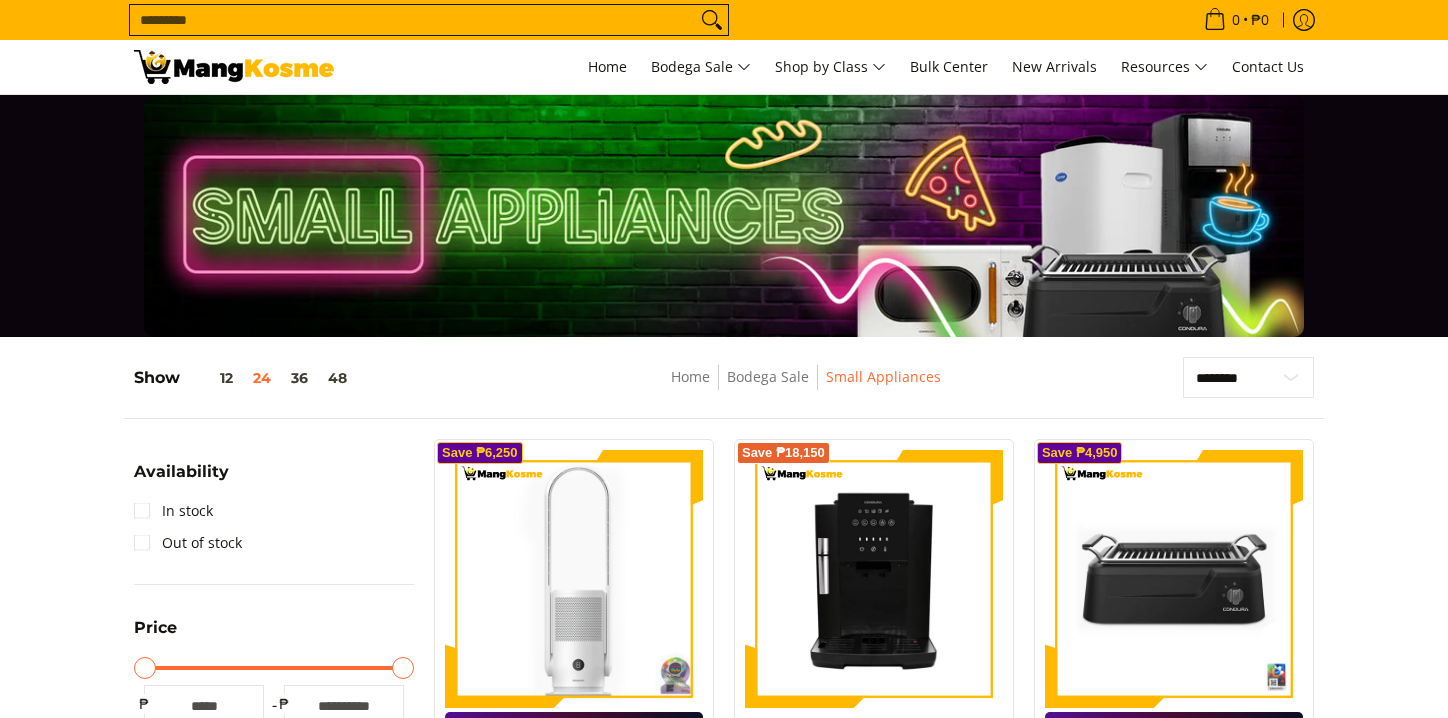 scroll, scrollTop: 300, scrollLeft: 0, axis: vertical 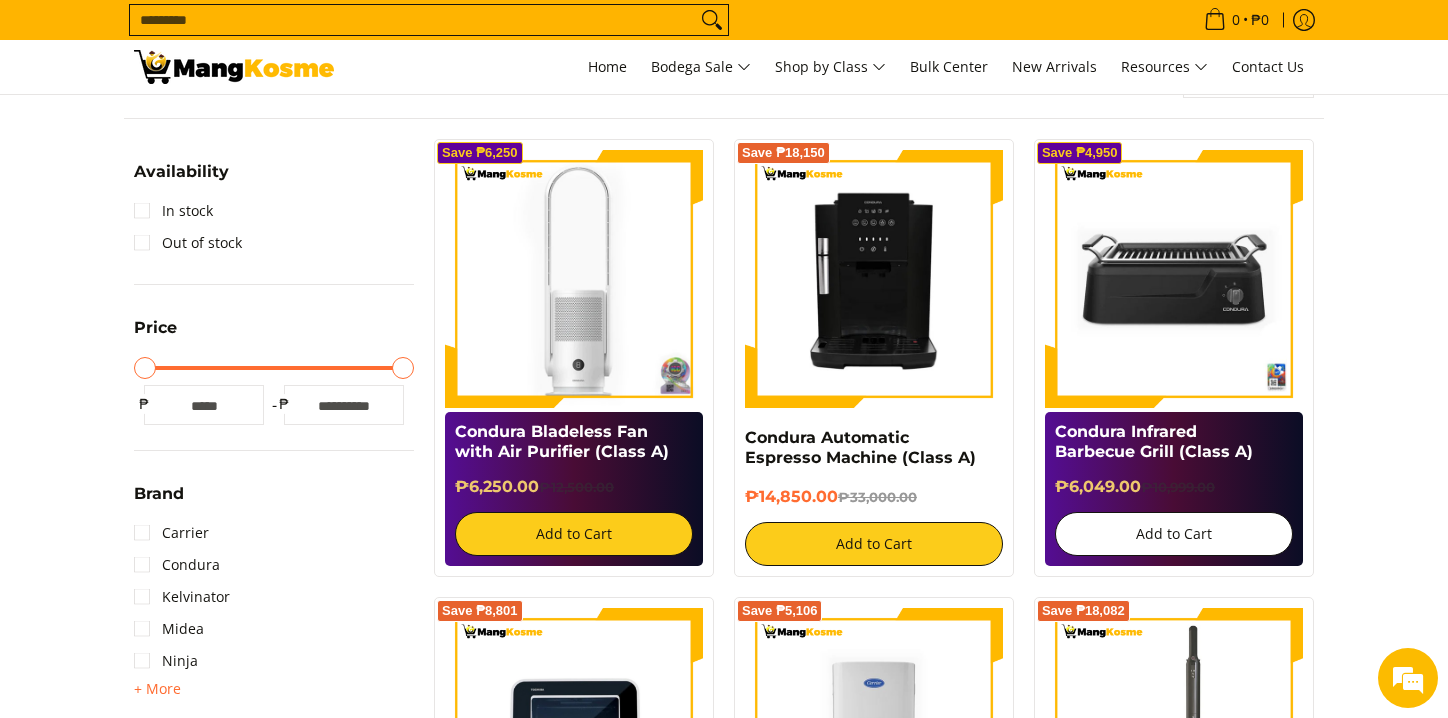 click on "Add to Cart" at bounding box center [1174, 534] 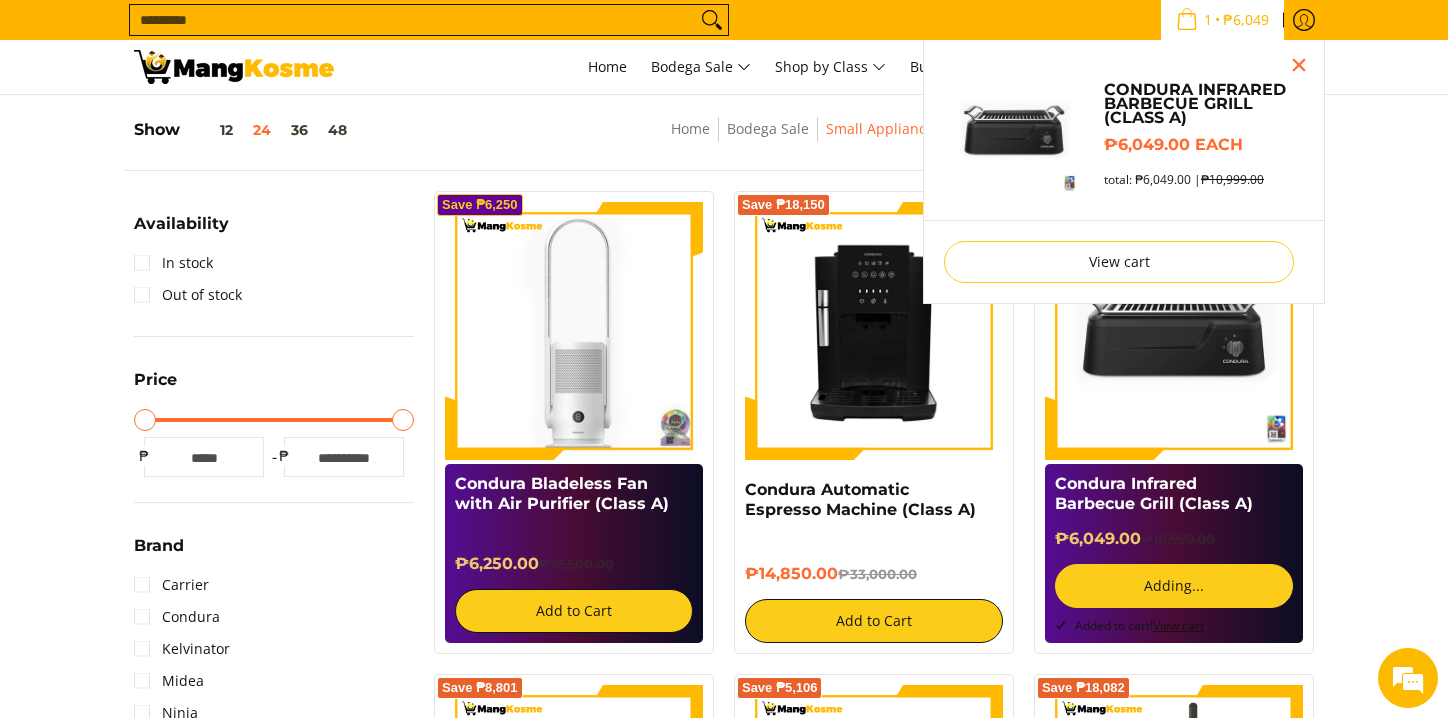 scroll, scrollTop: 244, scrollLeft: 0, axis: vertical 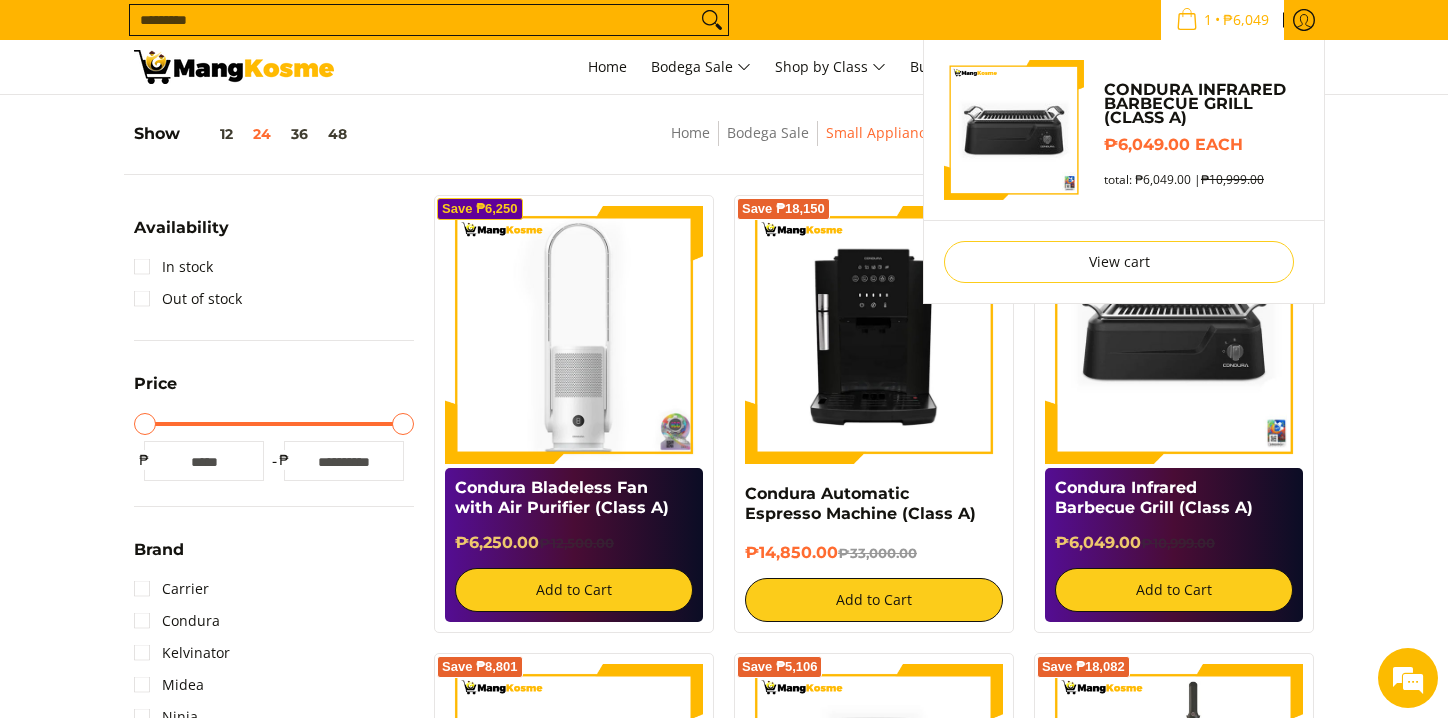 click on "₱6,049" at bounding box center (1246, 20) 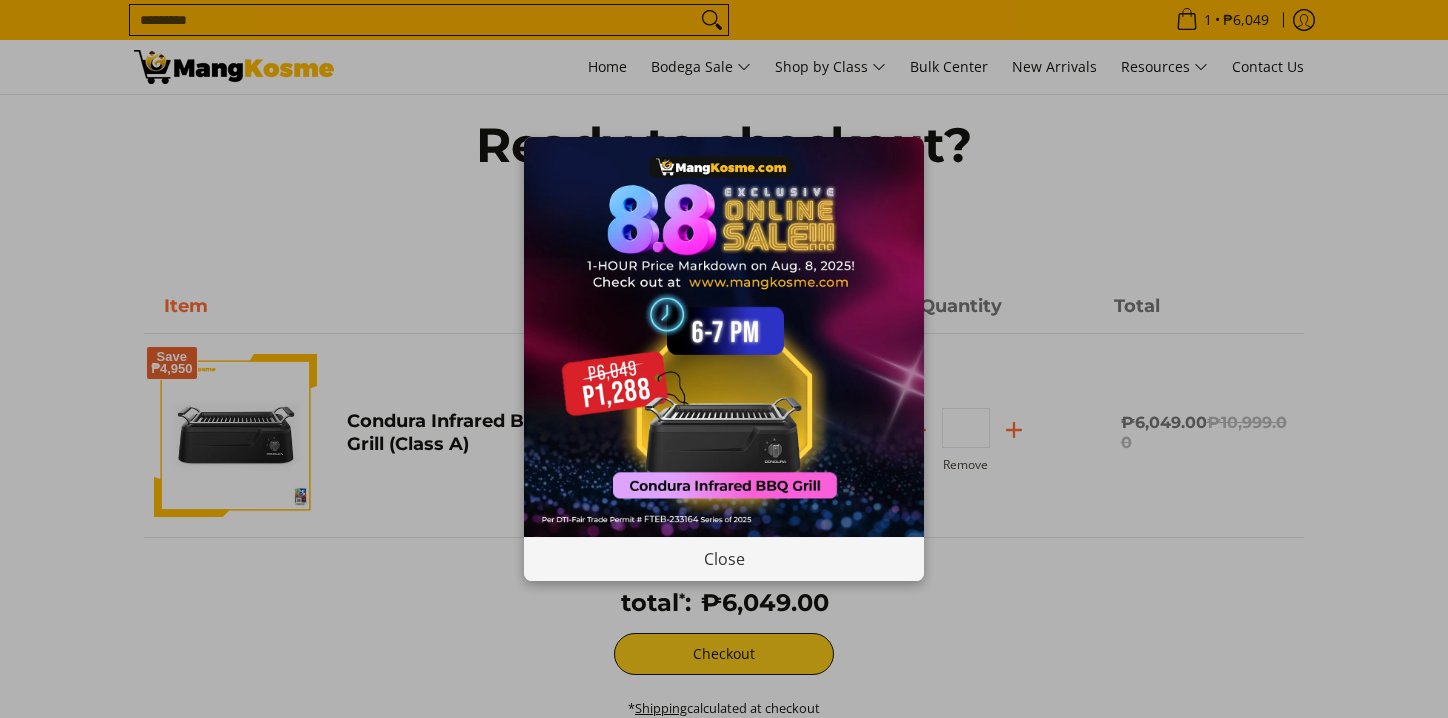 scroll, scrollTop: 0, scrollLeft: 0, axis: both 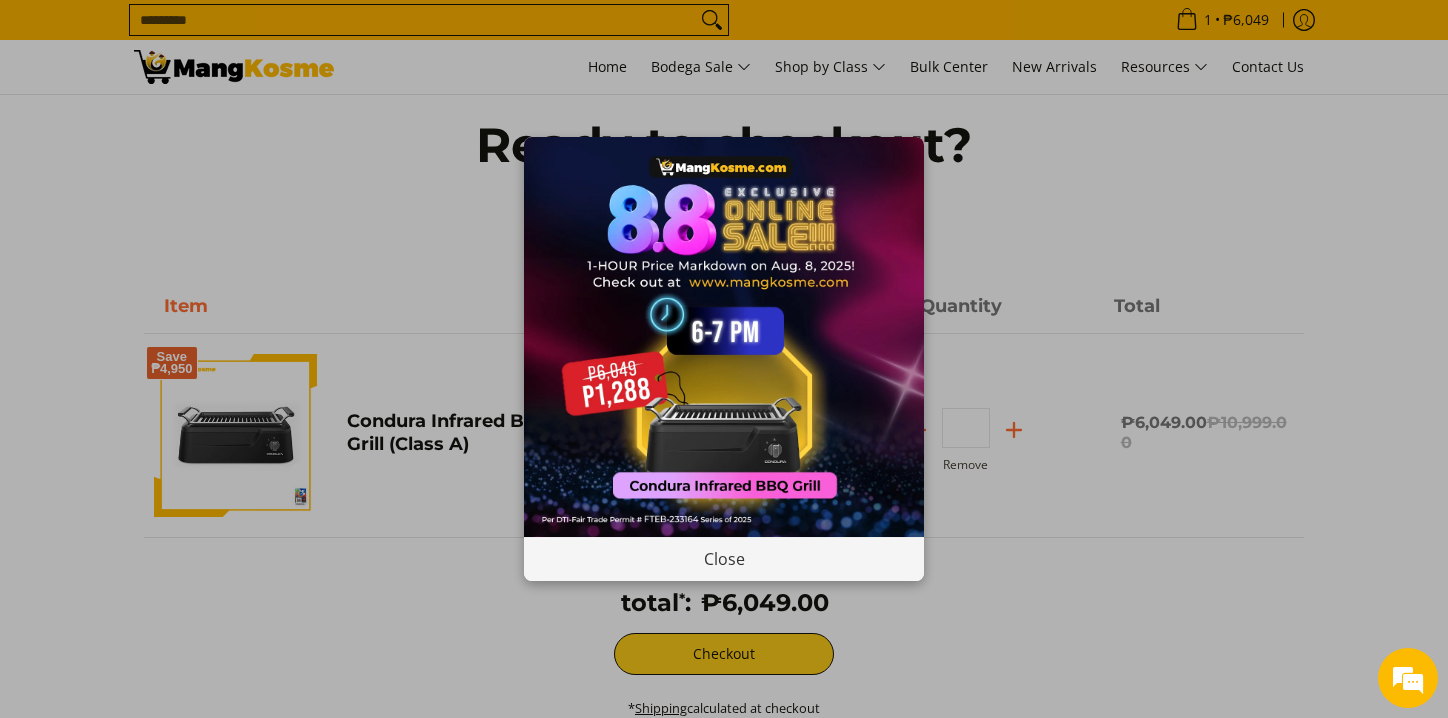 click at bounding box center (724, 337) 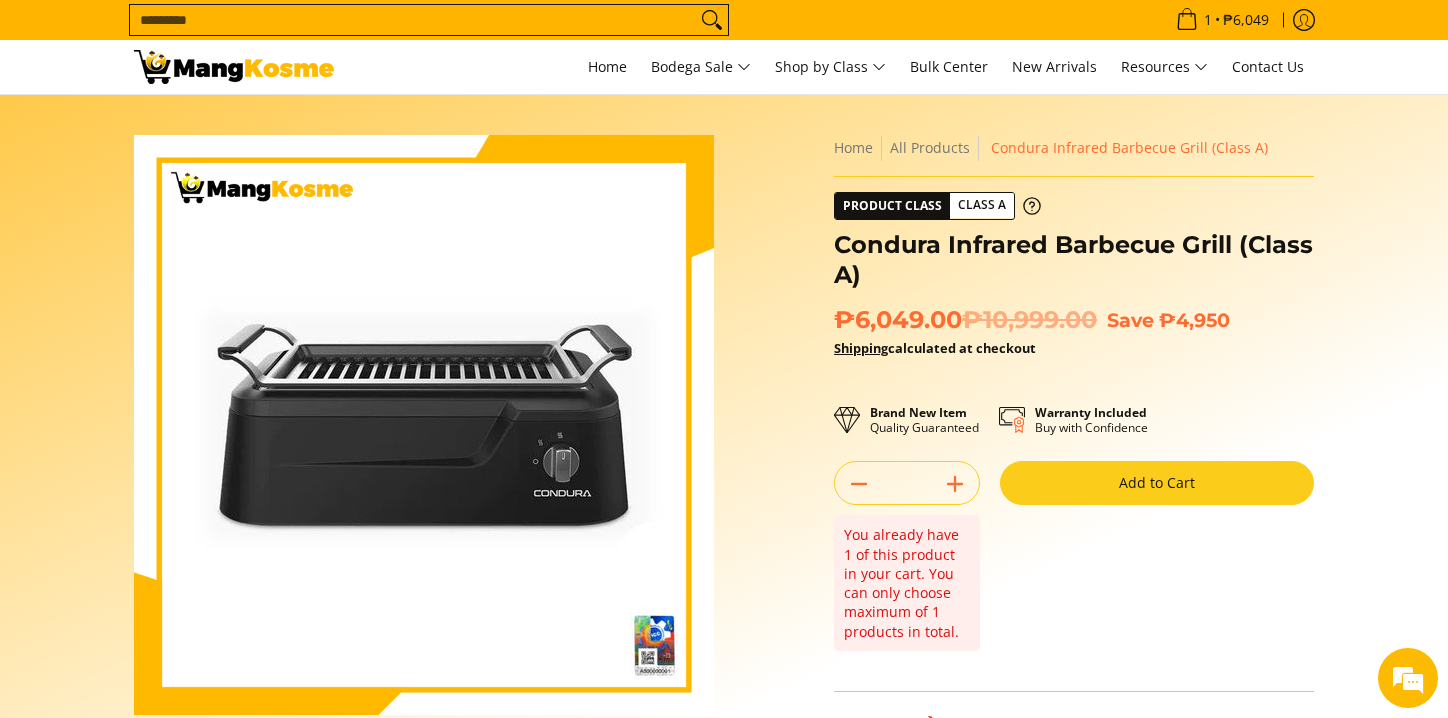 scroll, scrollTop: 0, scrollLeft: 0, axis: both 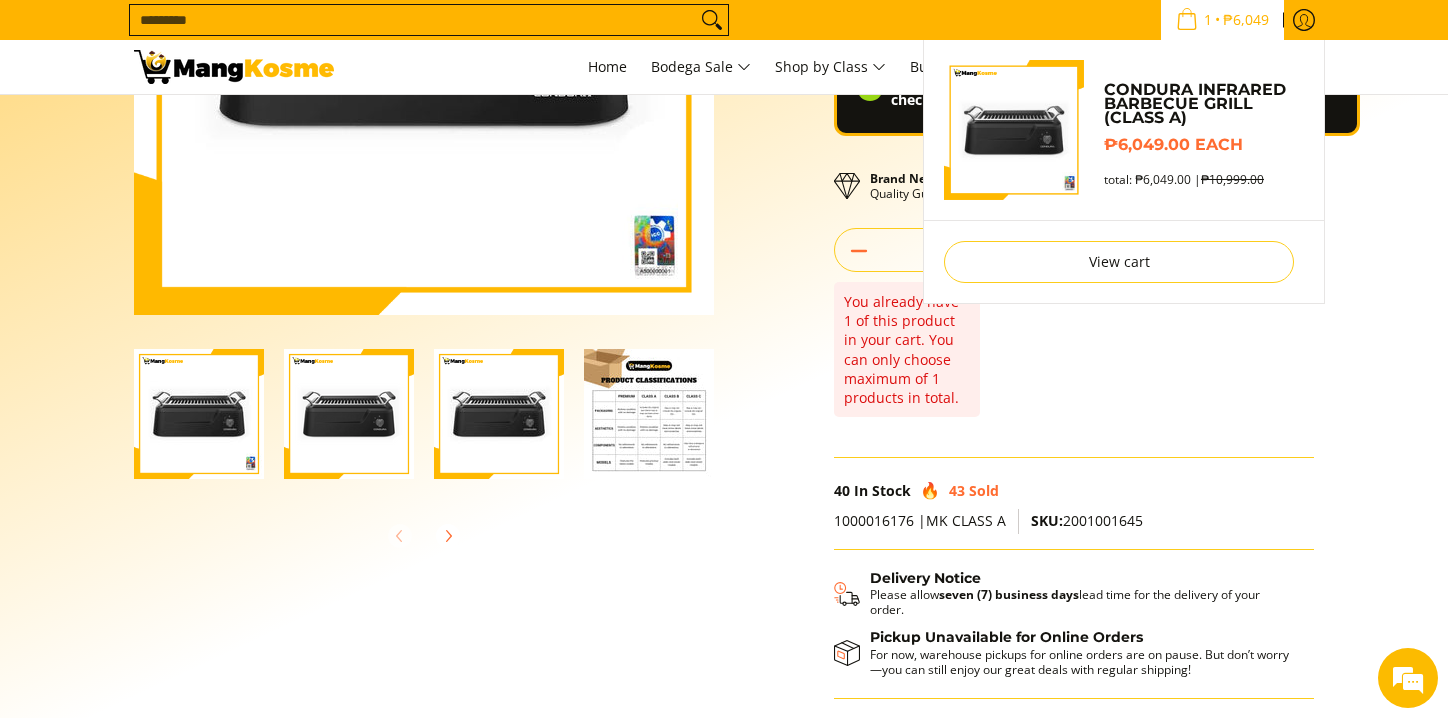 click on "₱6,049" at bounding box center [1246, 20] 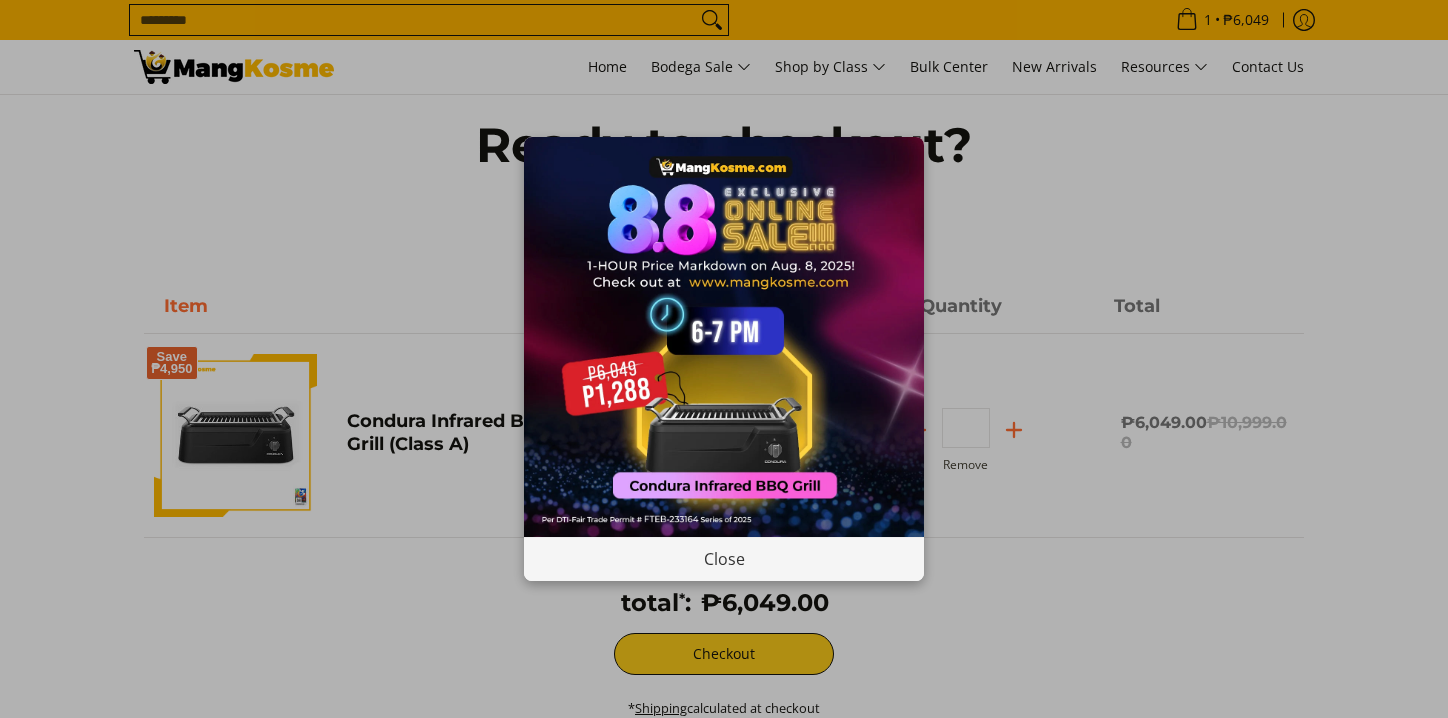 scroll, scrollTop: 0, scrollLeft: 0, axis: both 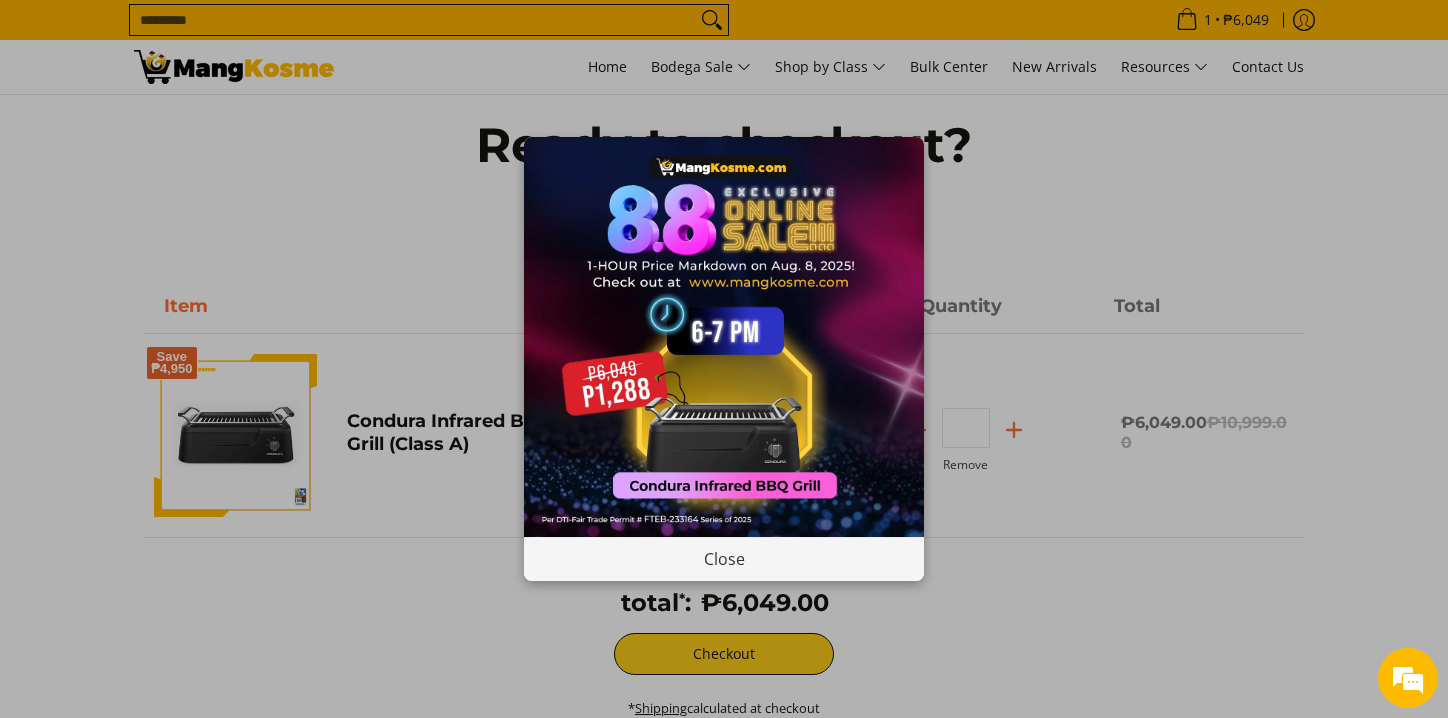 drag, startPoint x: 896, startPoint y: 558, endPoint x: 909, endPoint y: 537, distance: 24.698177 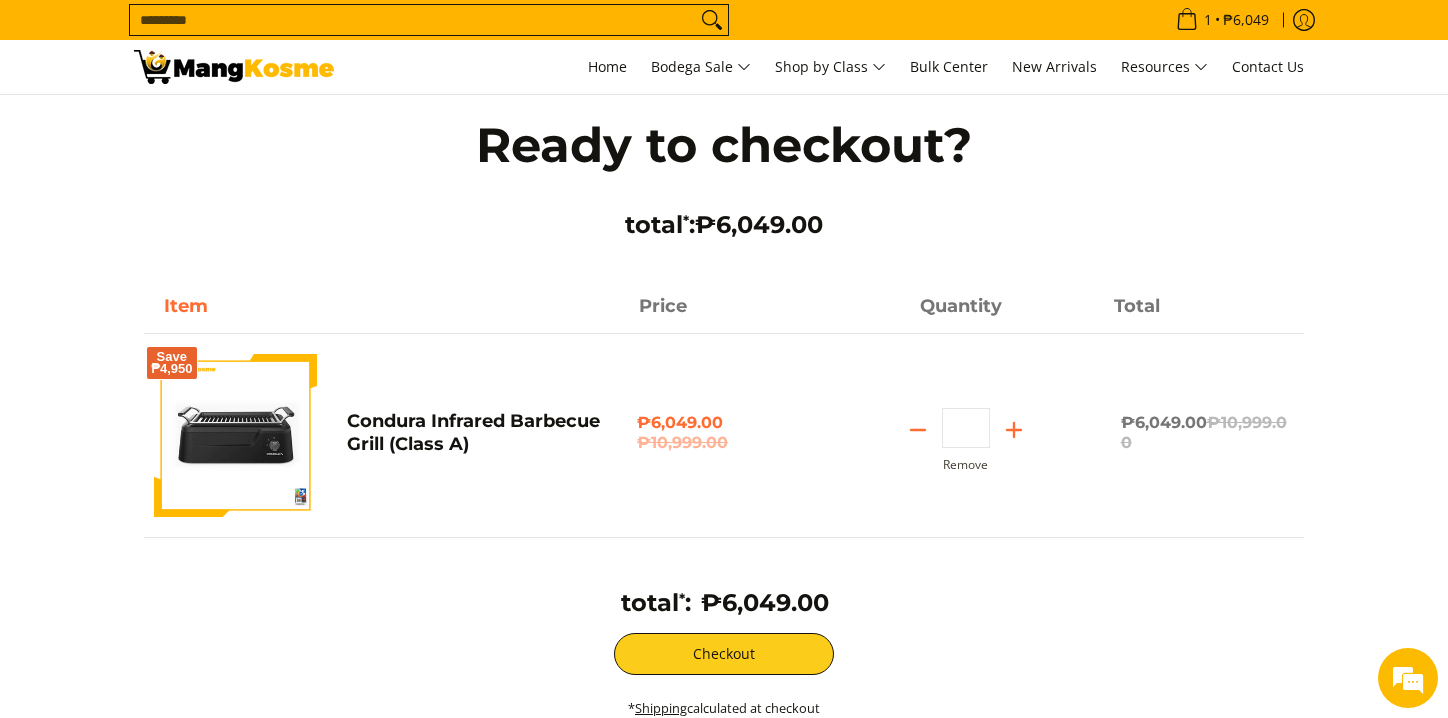 scroll, scrollTop: 100, scrollLeft: 0, axis: vertical 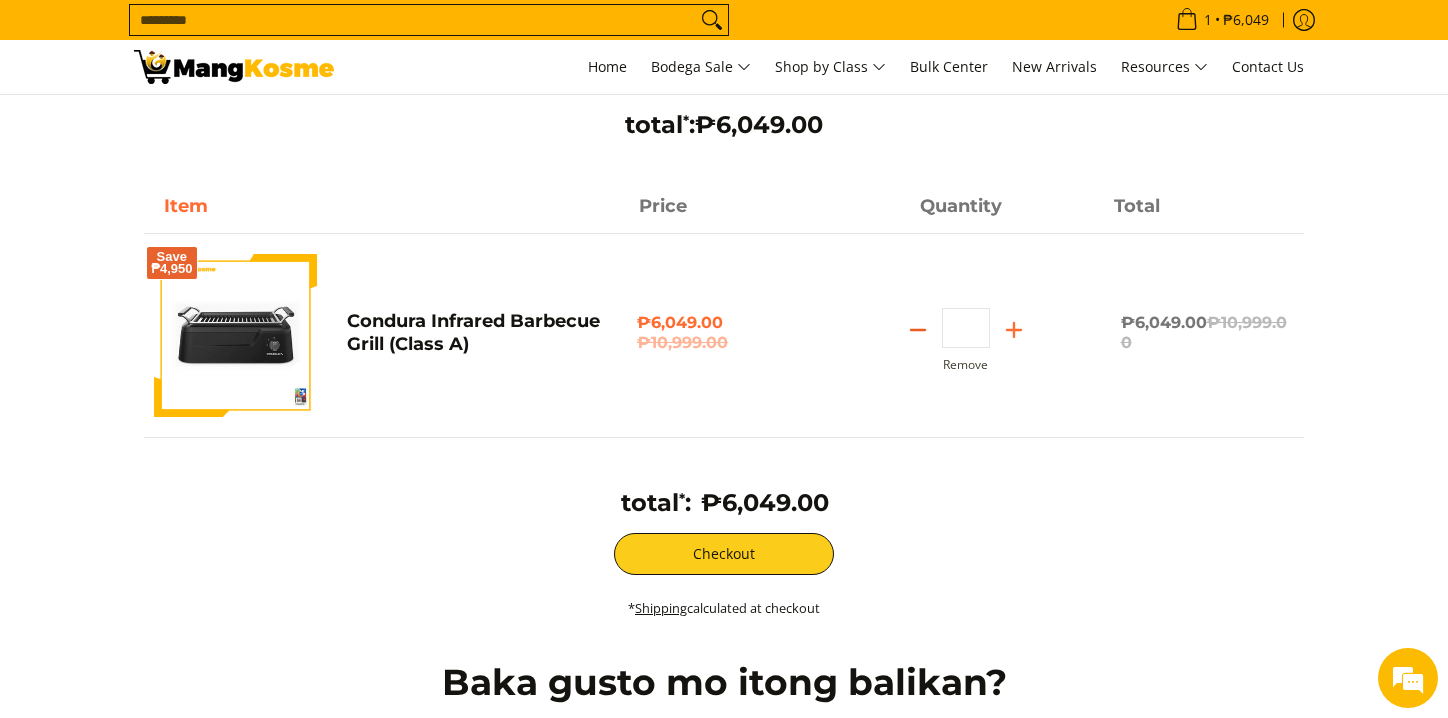 click 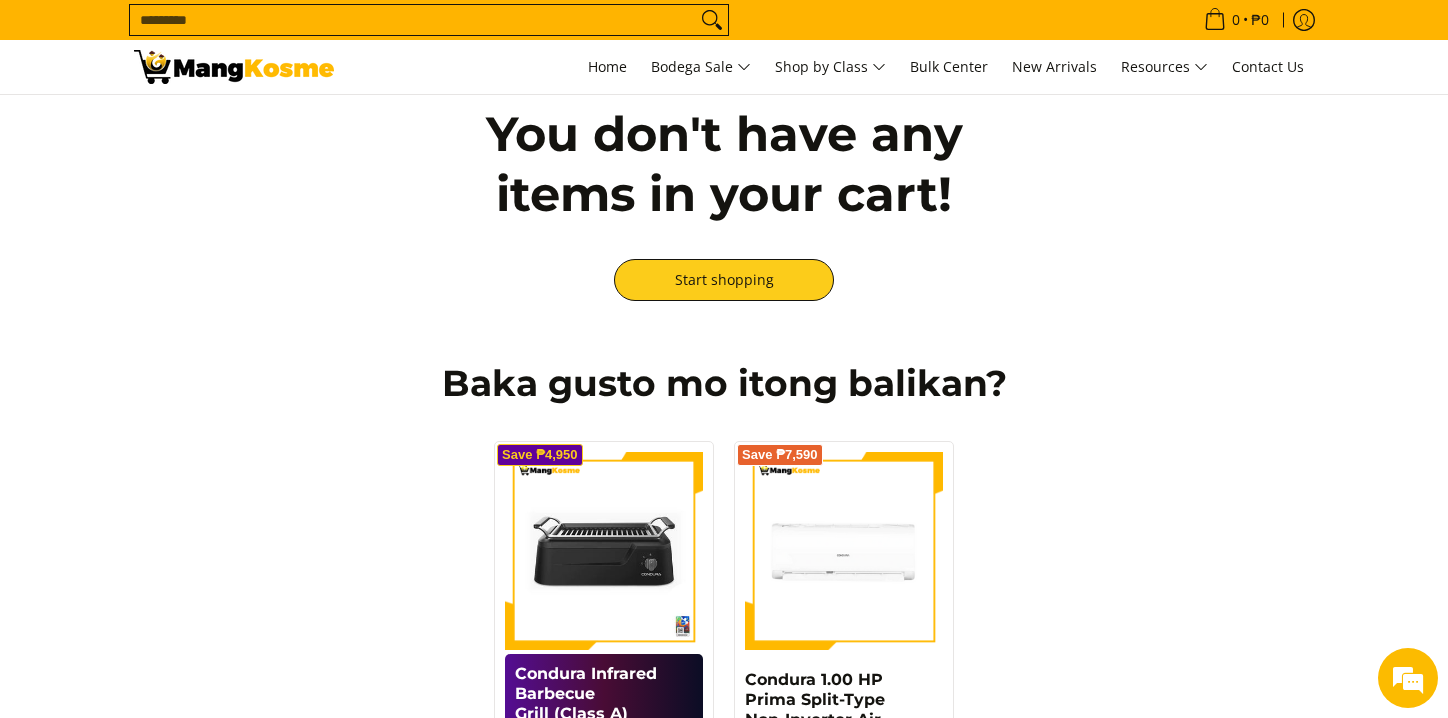 scroll, scrollTop: 0, scrollLeft: 0, axis: both 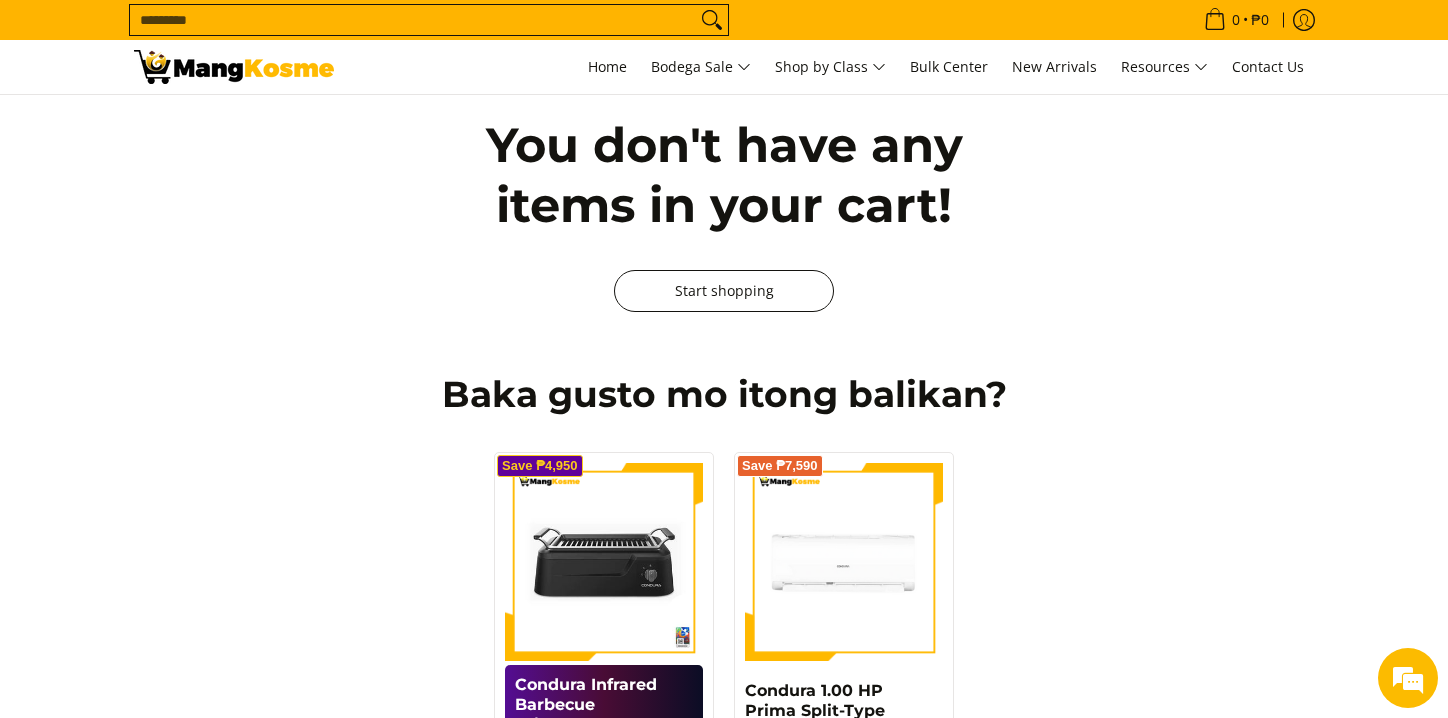 click on "Start shopping" at bounding box center [724, 291] 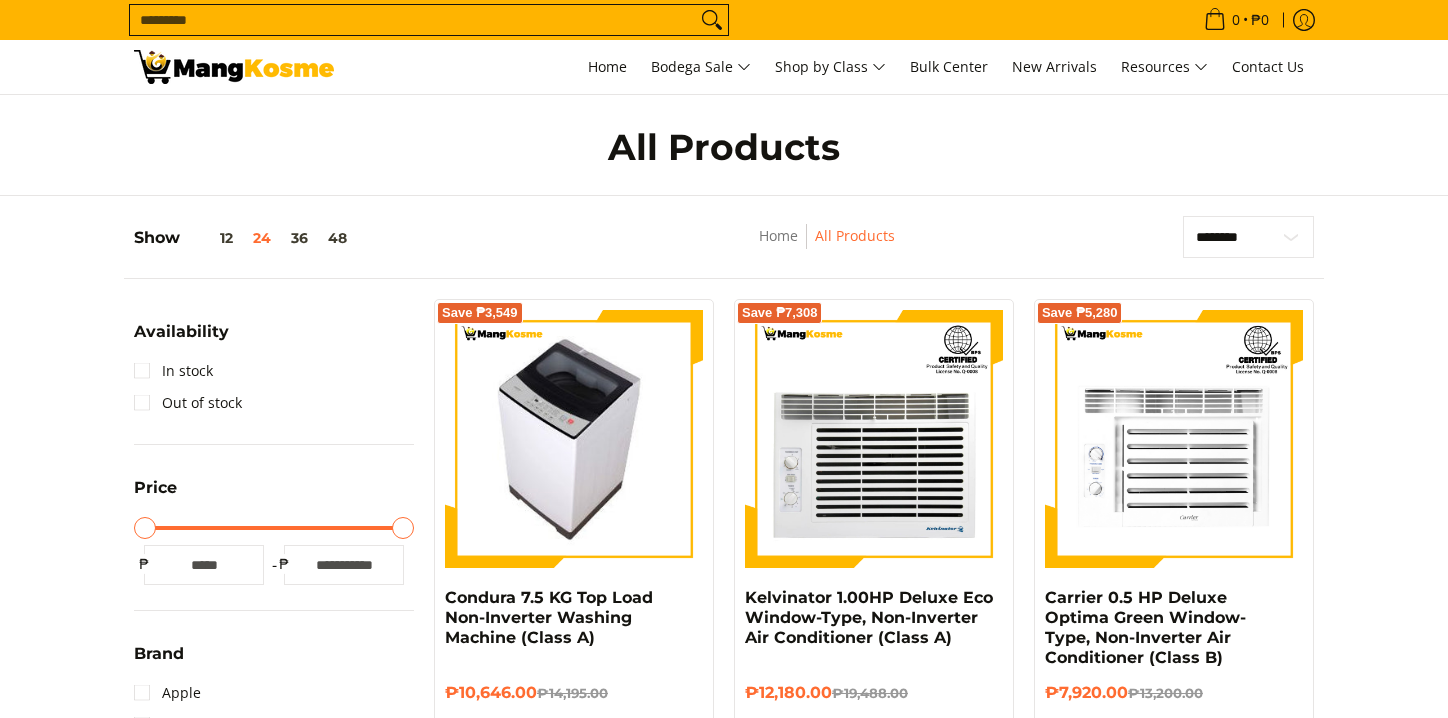 scroll, scrollTop: 0, scrollLeft: 0, axis: both 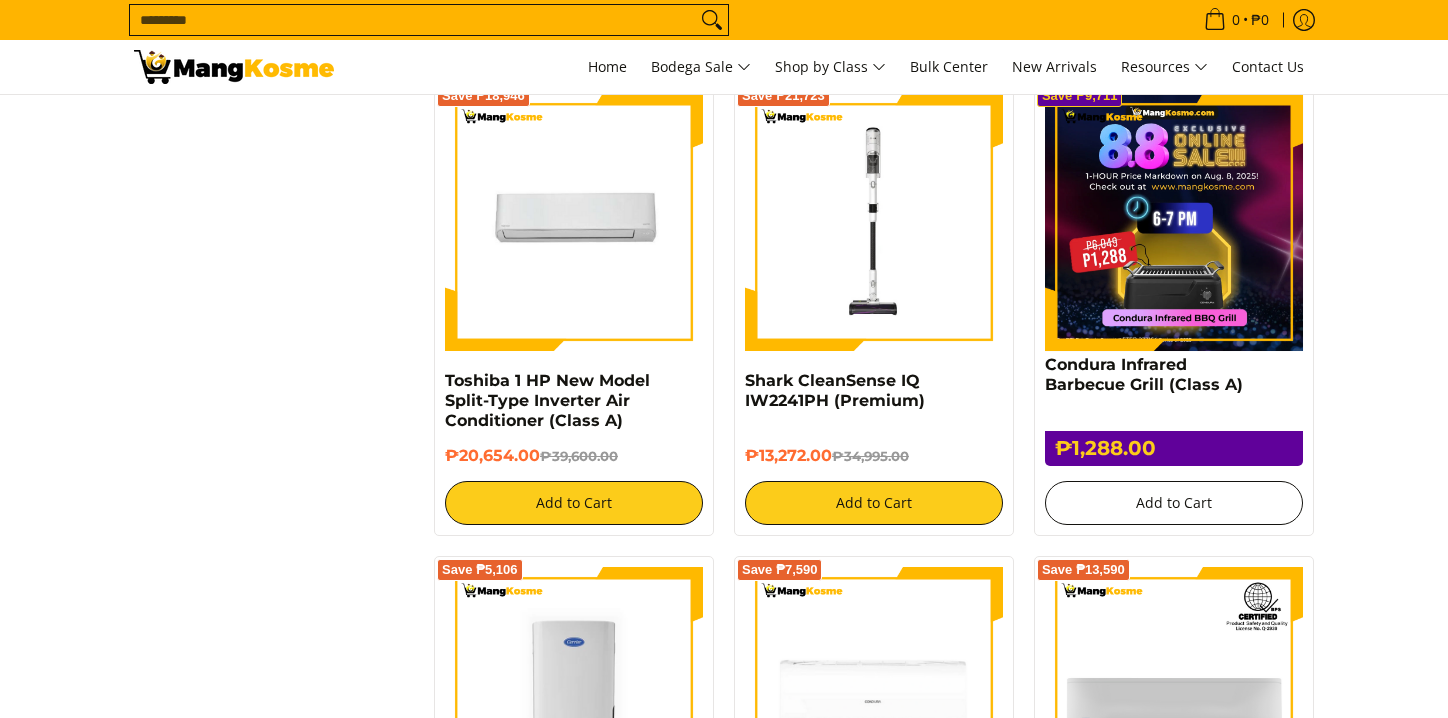 click on "Add to Cart" at bounding box center [1174, 503] 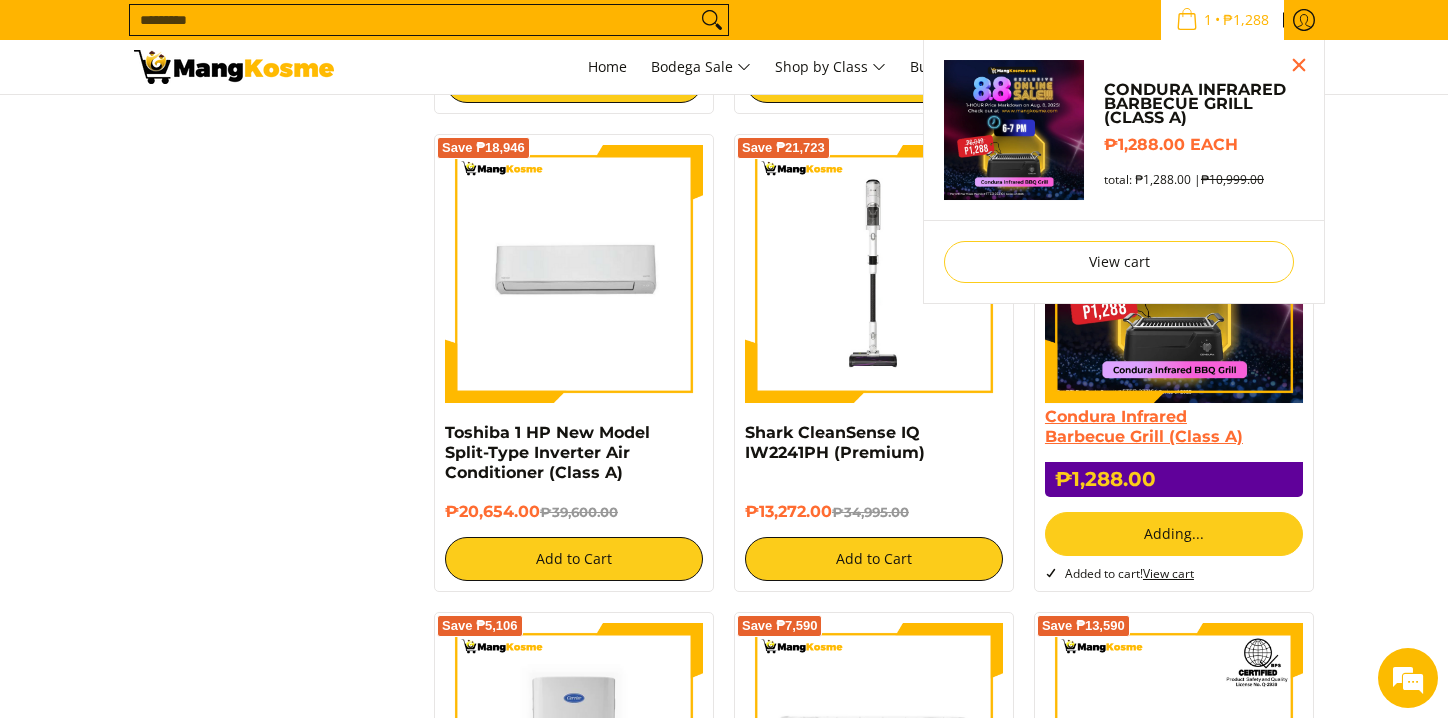 scroll, scrollTop: 3044, scrollLeft: 0, axis: vertical 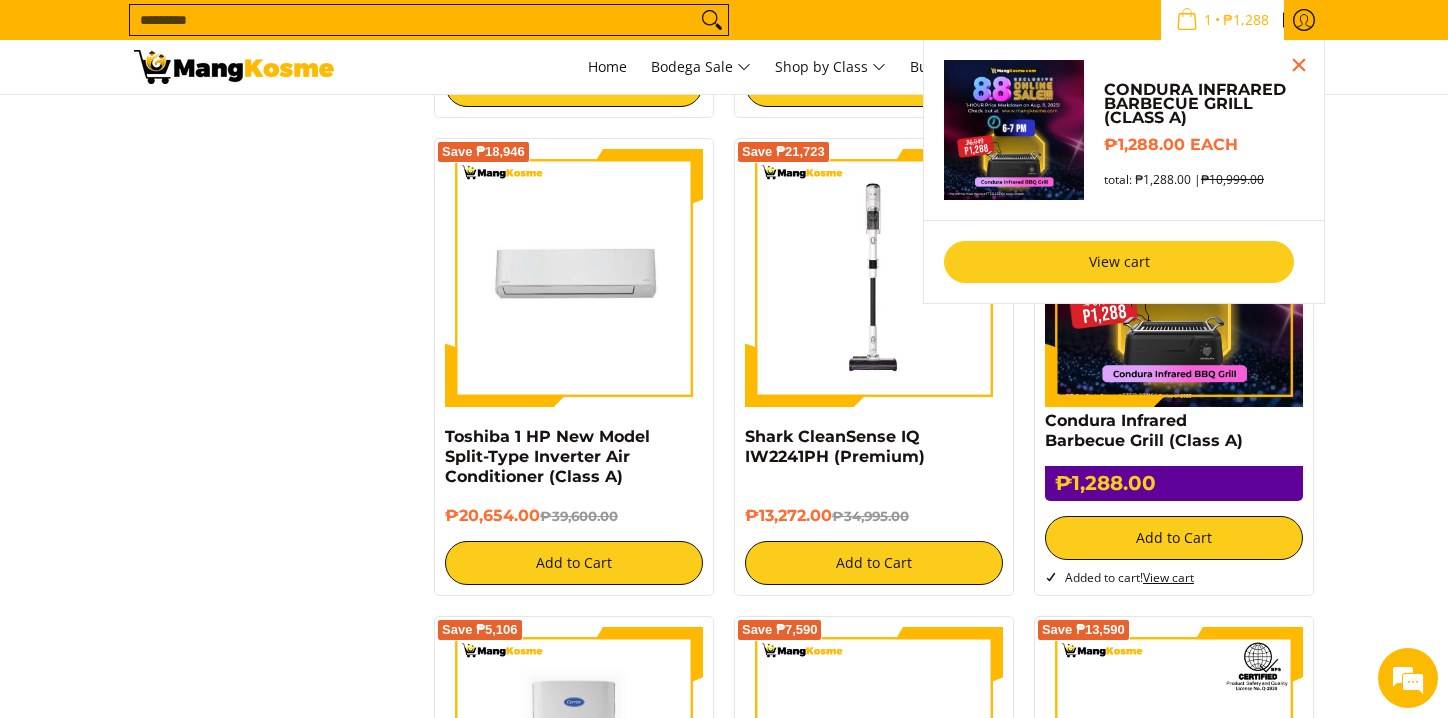 click on "View cart" at bounding box center (1119, 262) 